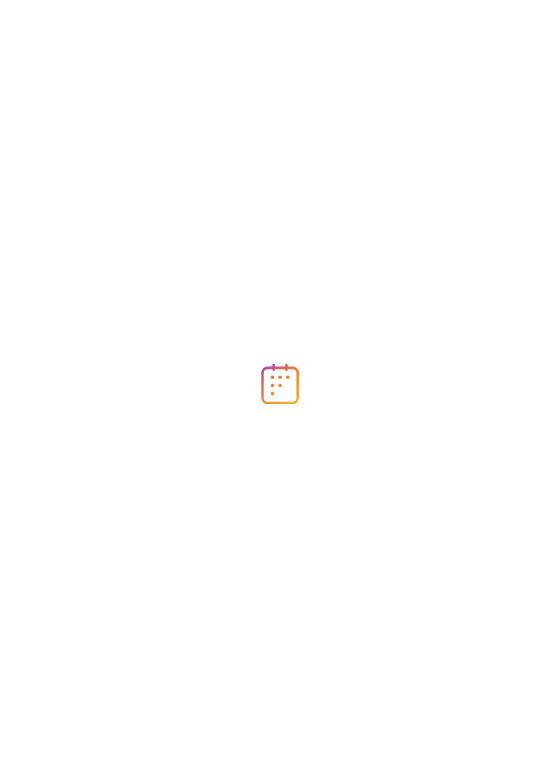 scroll, scrollTop: 0, scrollLeft: 0, axis: both 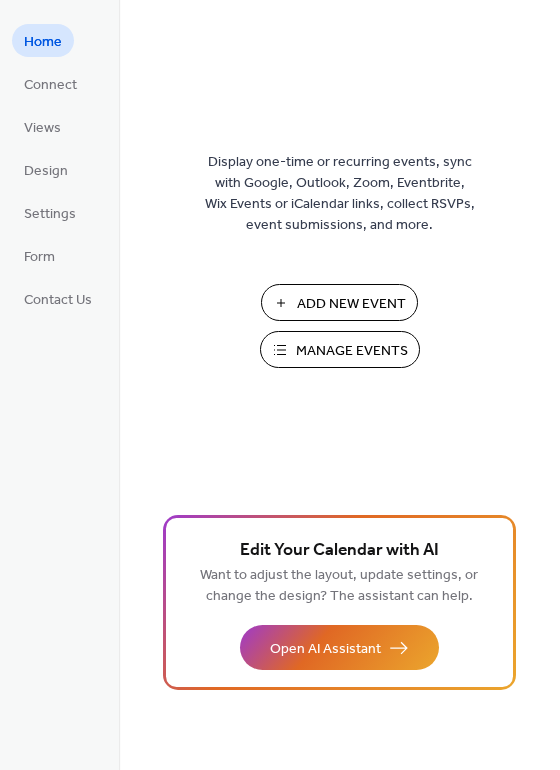 click on "Manage Events" at bounding box center [352, 351] 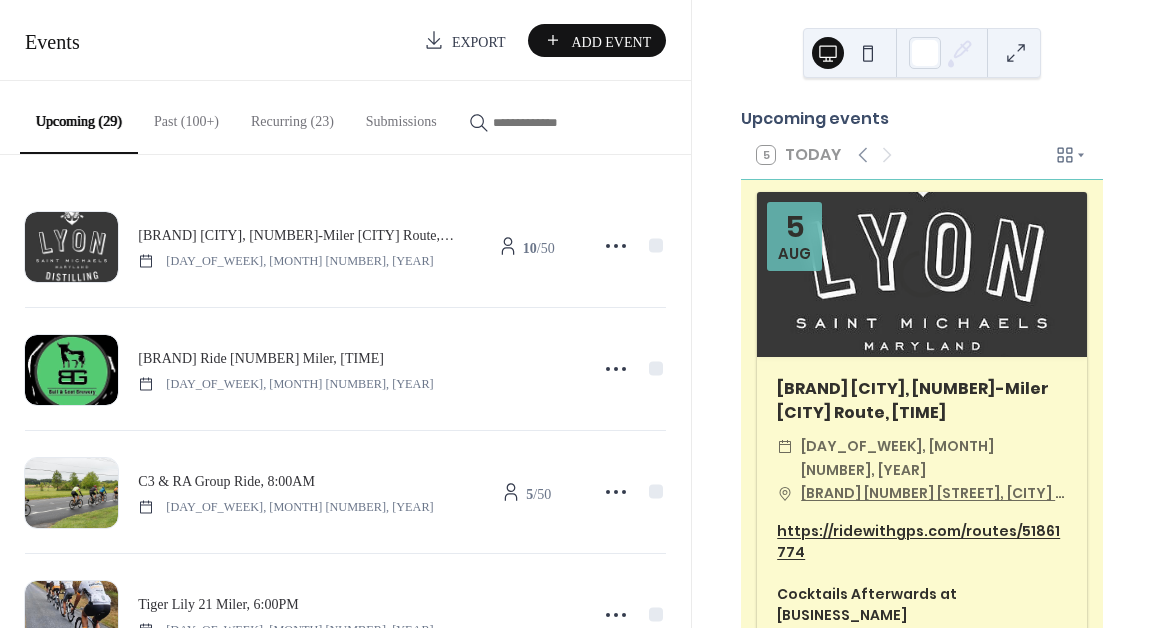 scroll, scrollTop: 0, scrollLeft: 0, axis: both 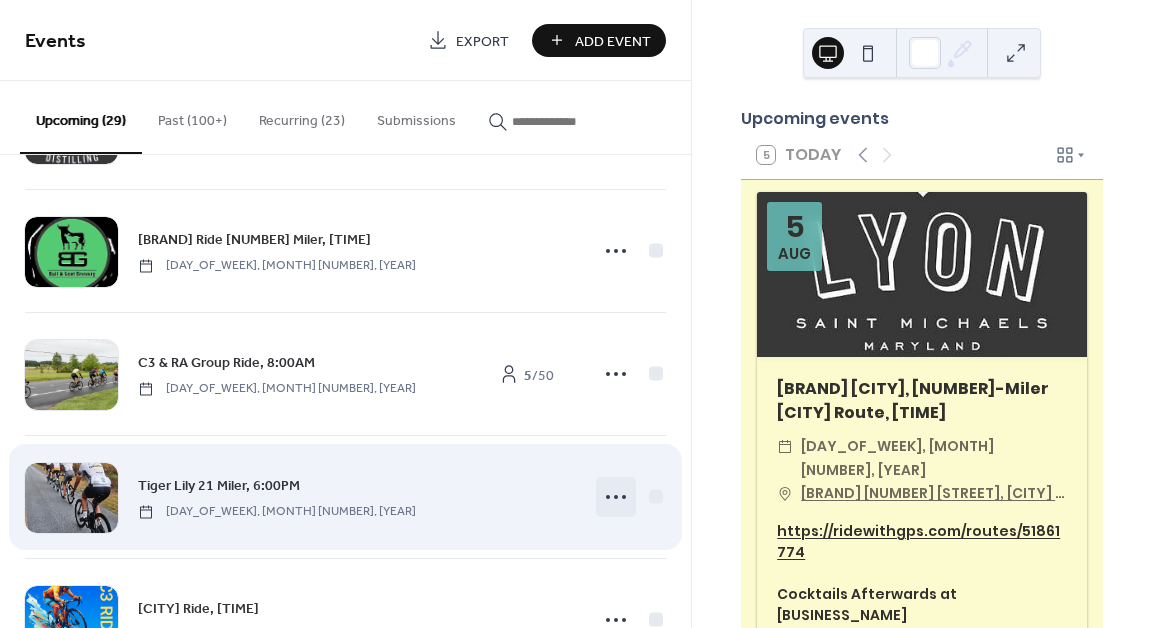 click 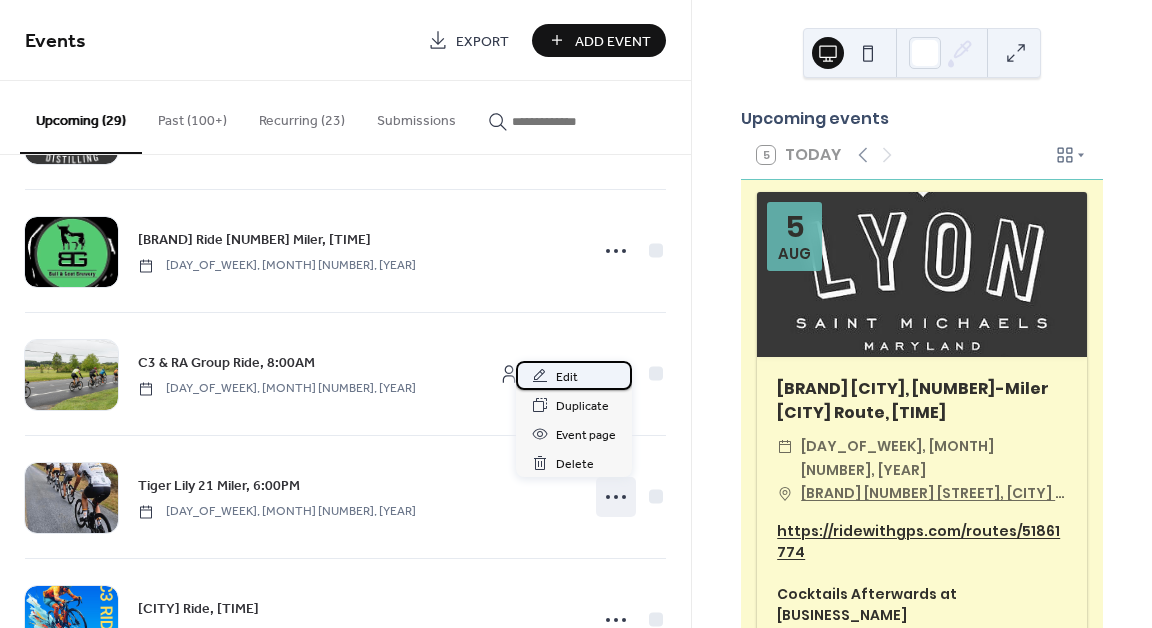 click on "Edit" at bounding box center [567, 377] 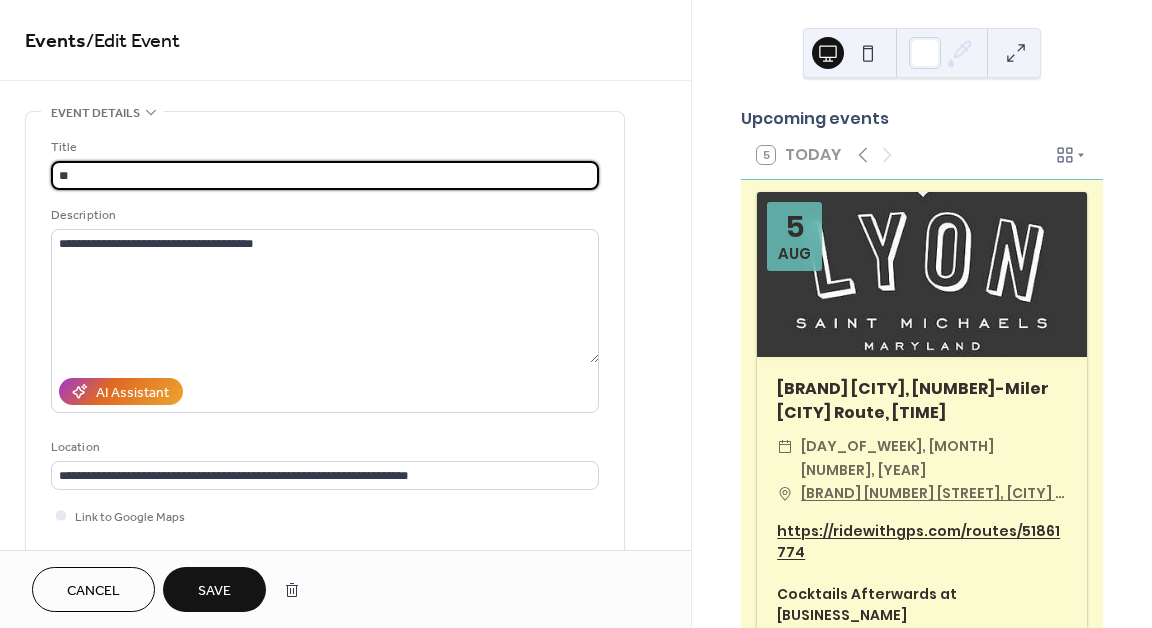type on "*" 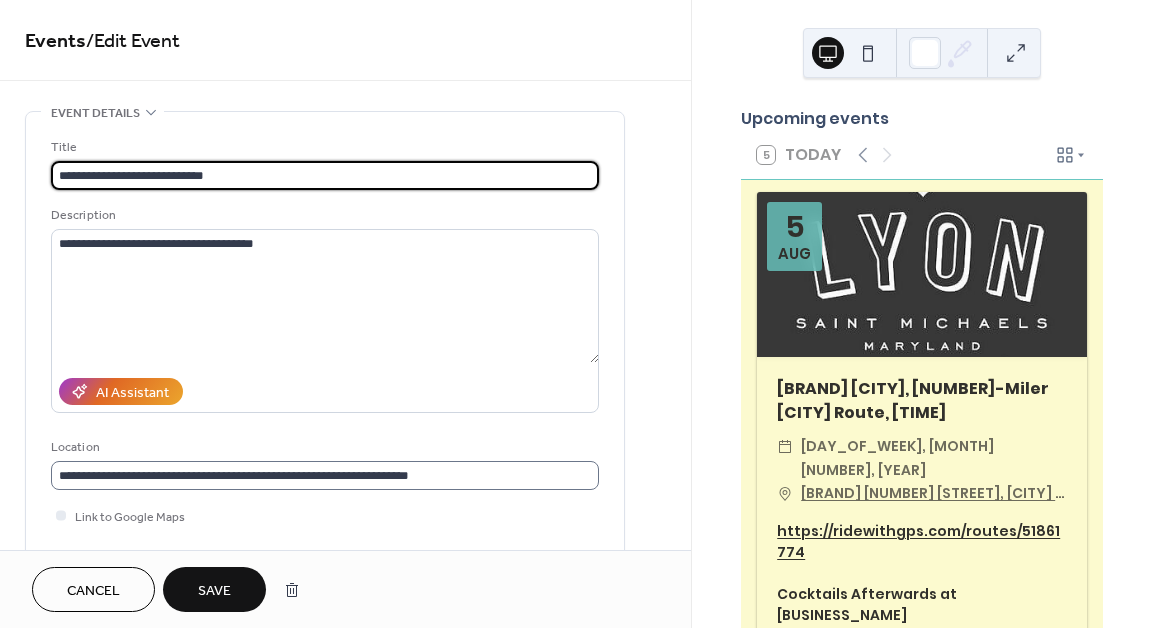 type on "**********" 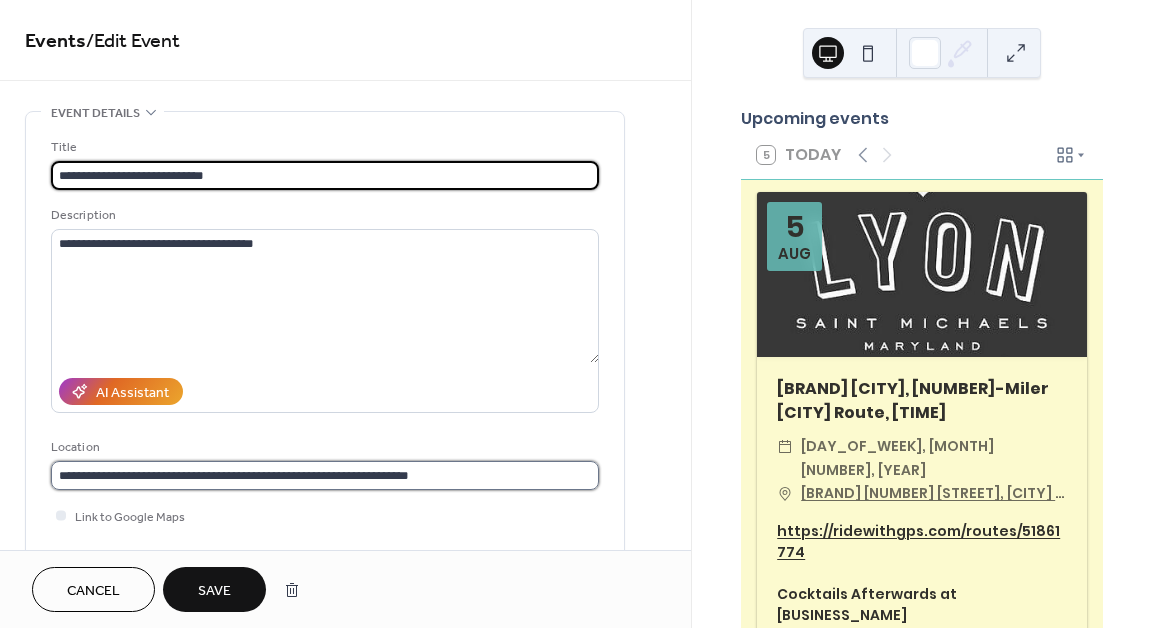 click on "**********" at bounding box center [325, 475] 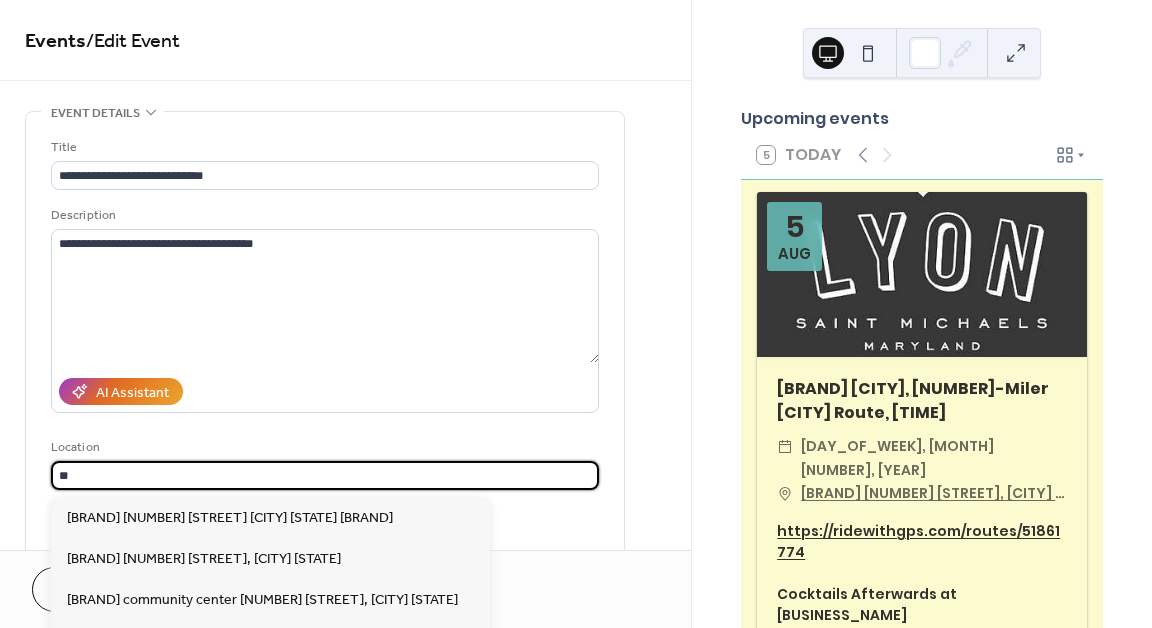 type on "*" 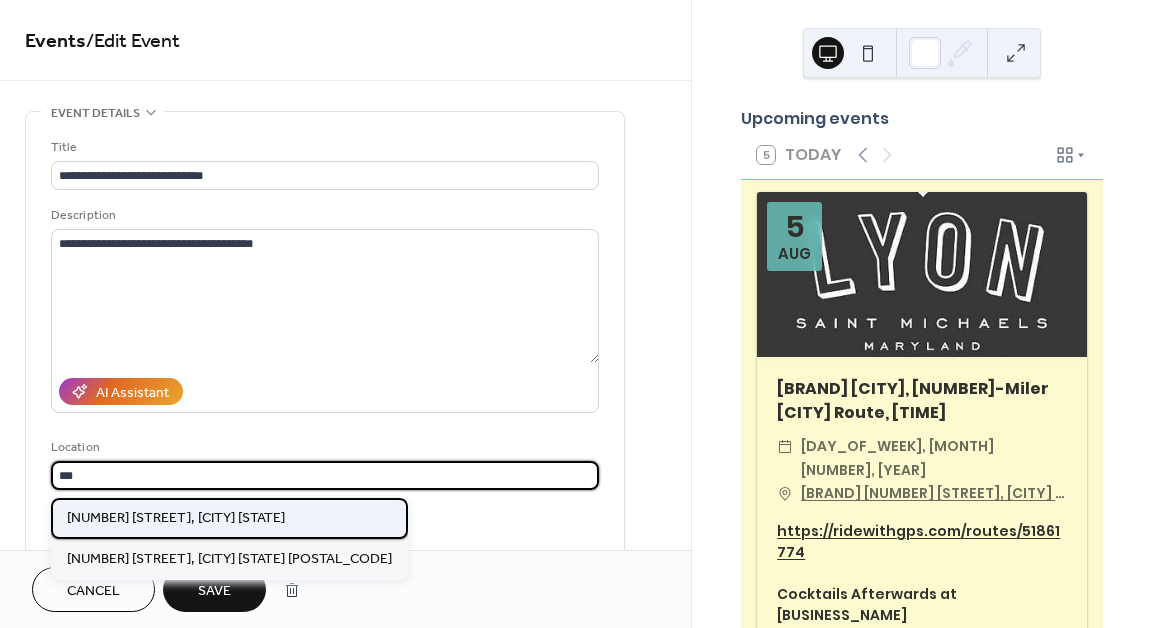 click on "[NUMBER] [STREET], [CITY] [STATE]" at bounding box center [176, 518] 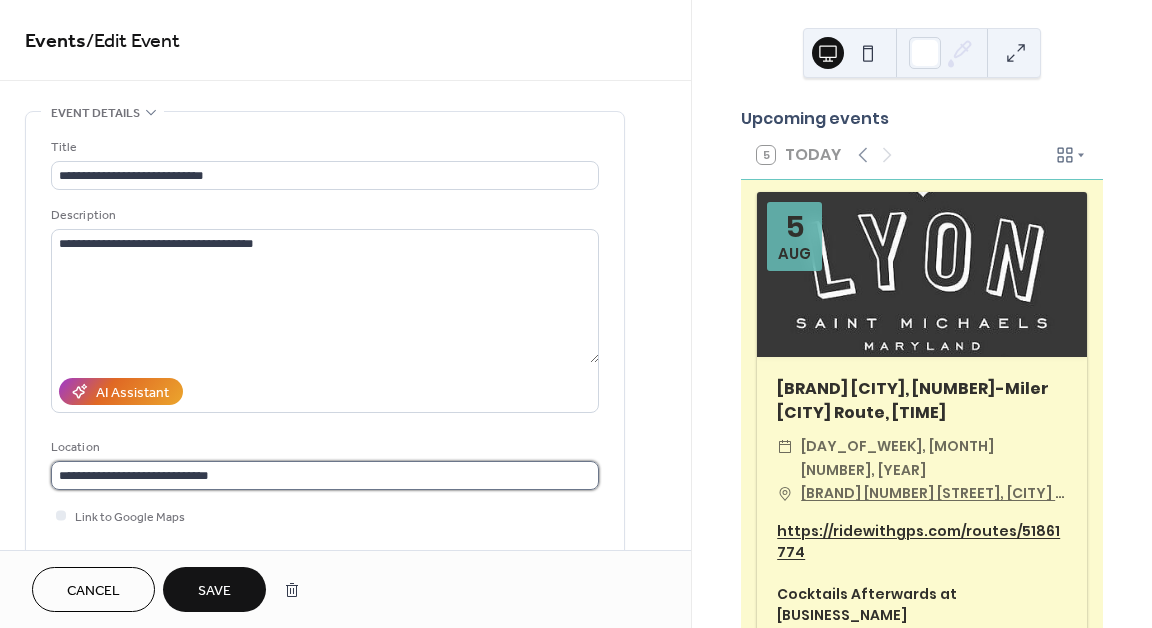 click on "**********" at bounding box center (325, 475) 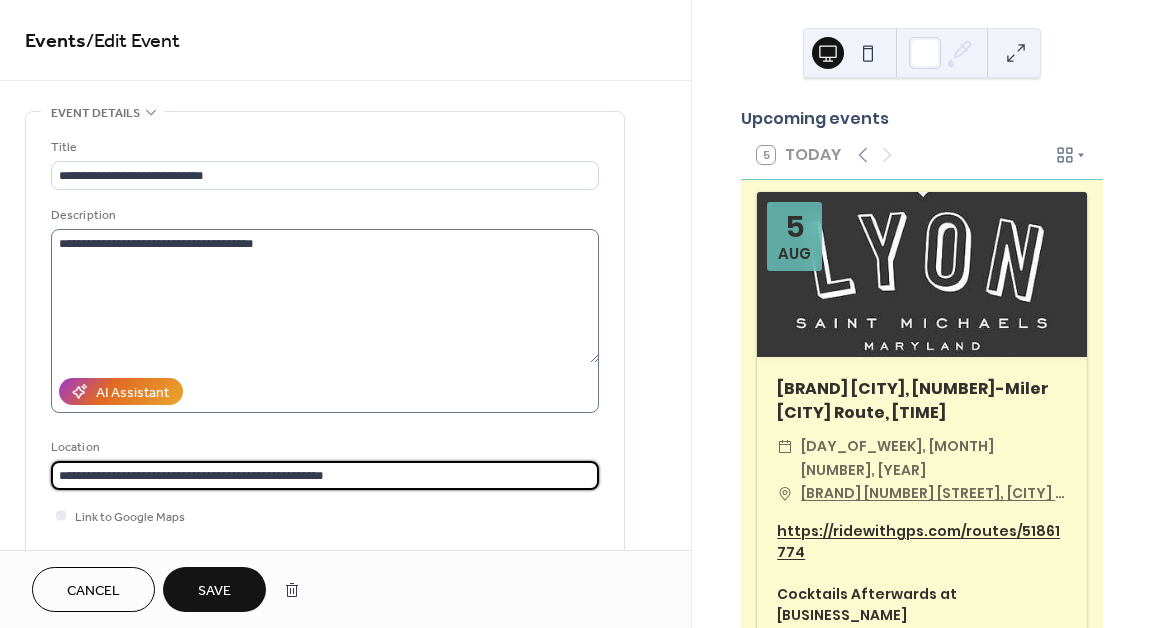 type on "**********" 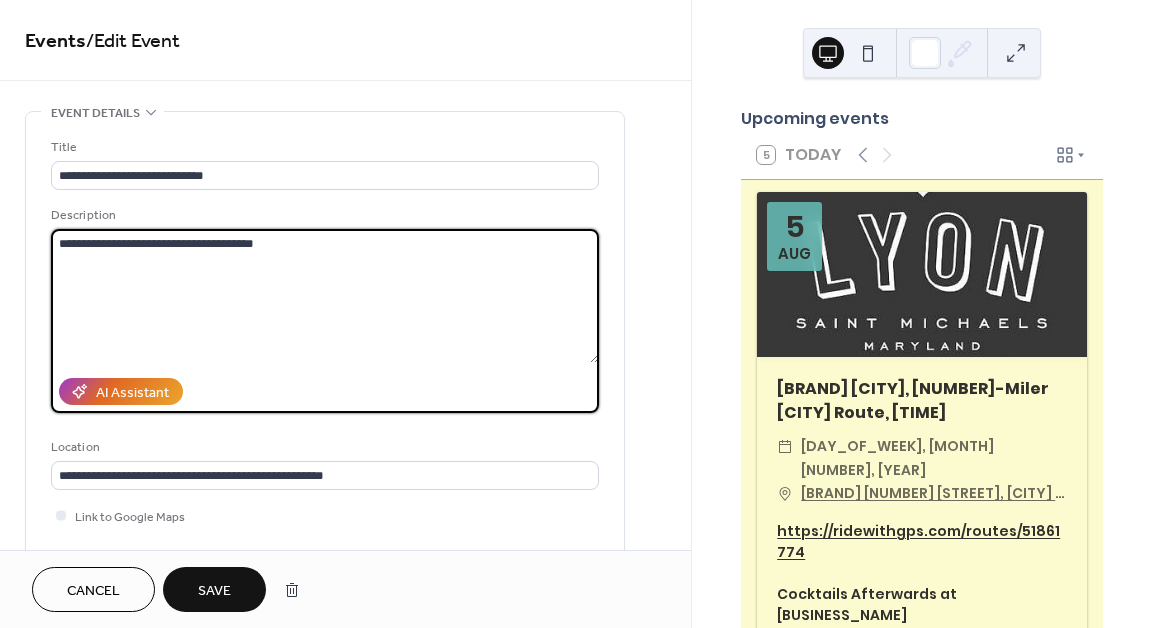click on "**********" at bounding box center [325, 296] 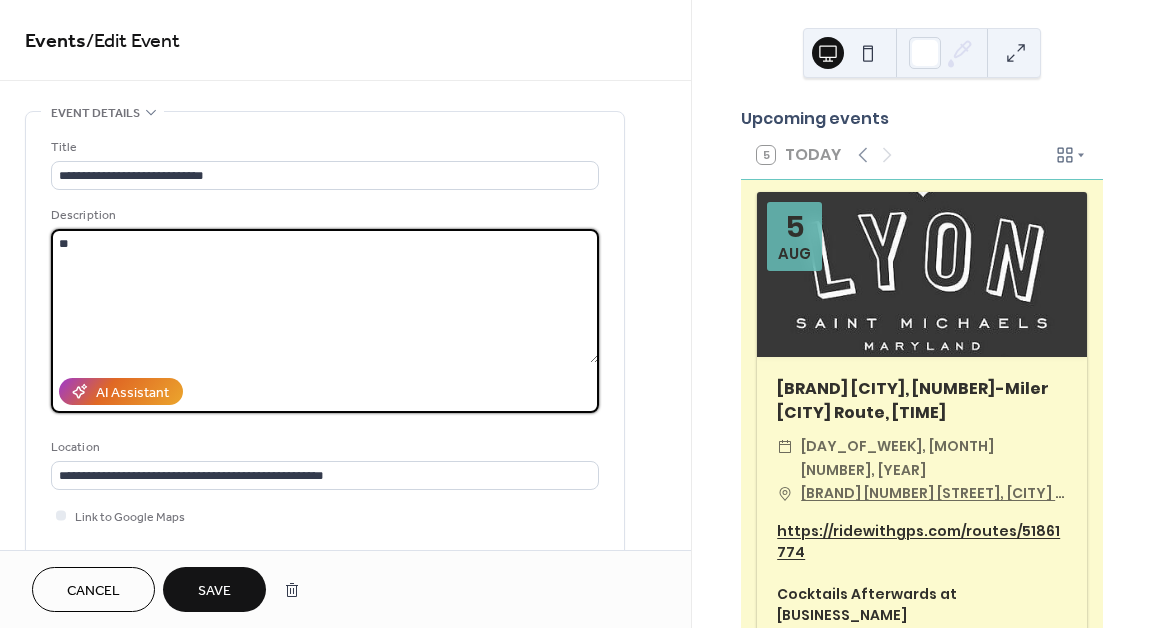type on "*" 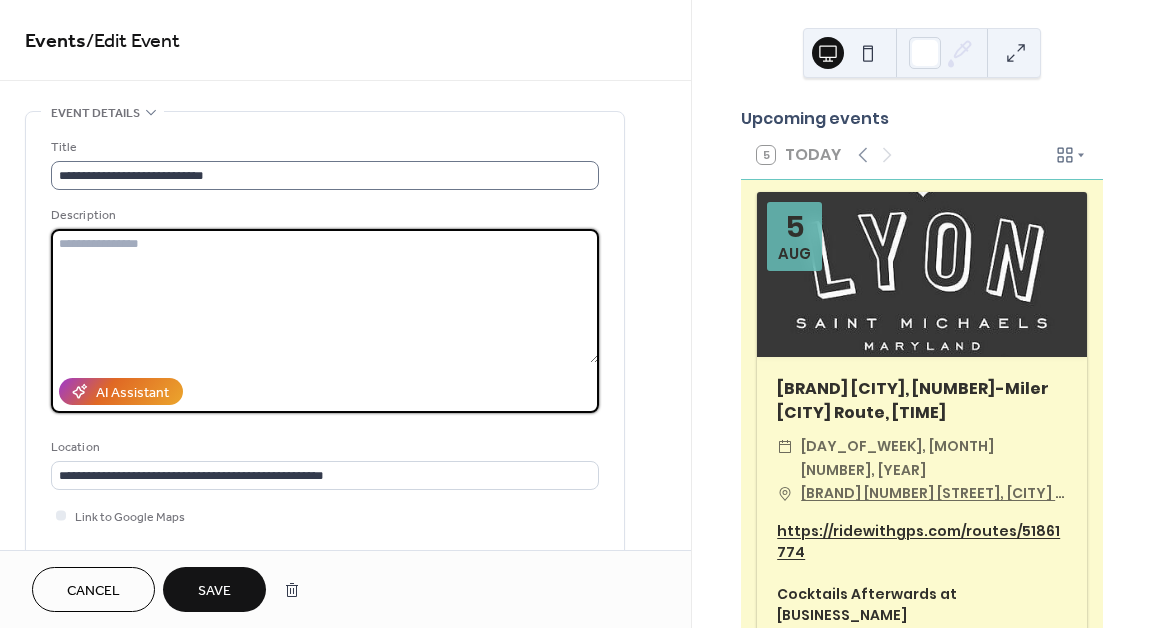 type 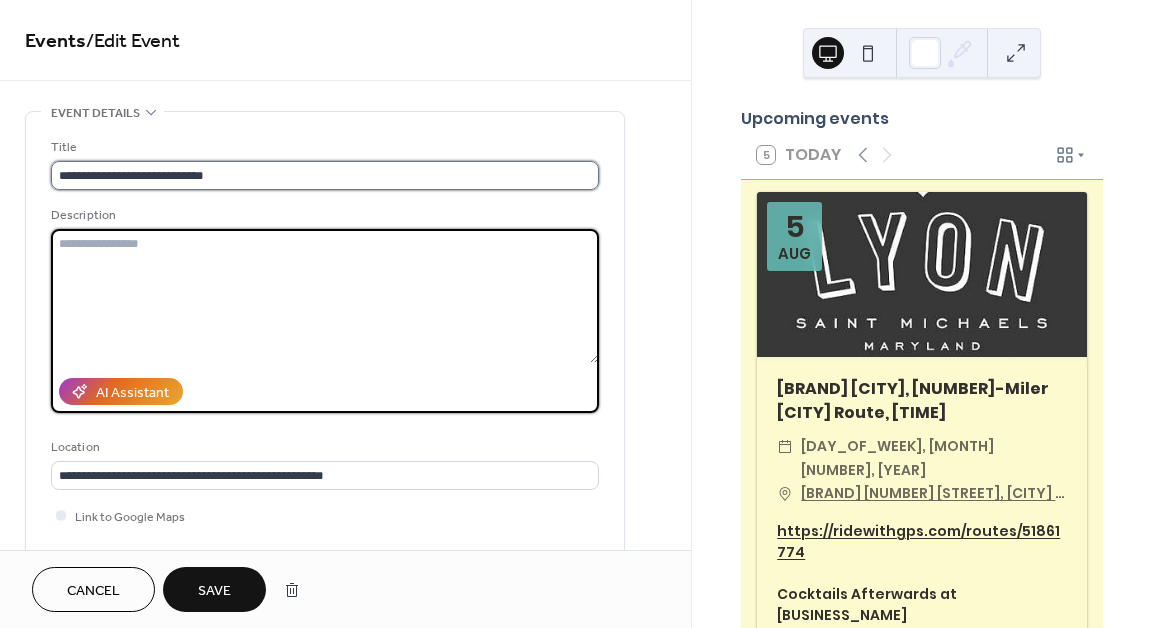 click on "**********" at bounding box center [325, 175] 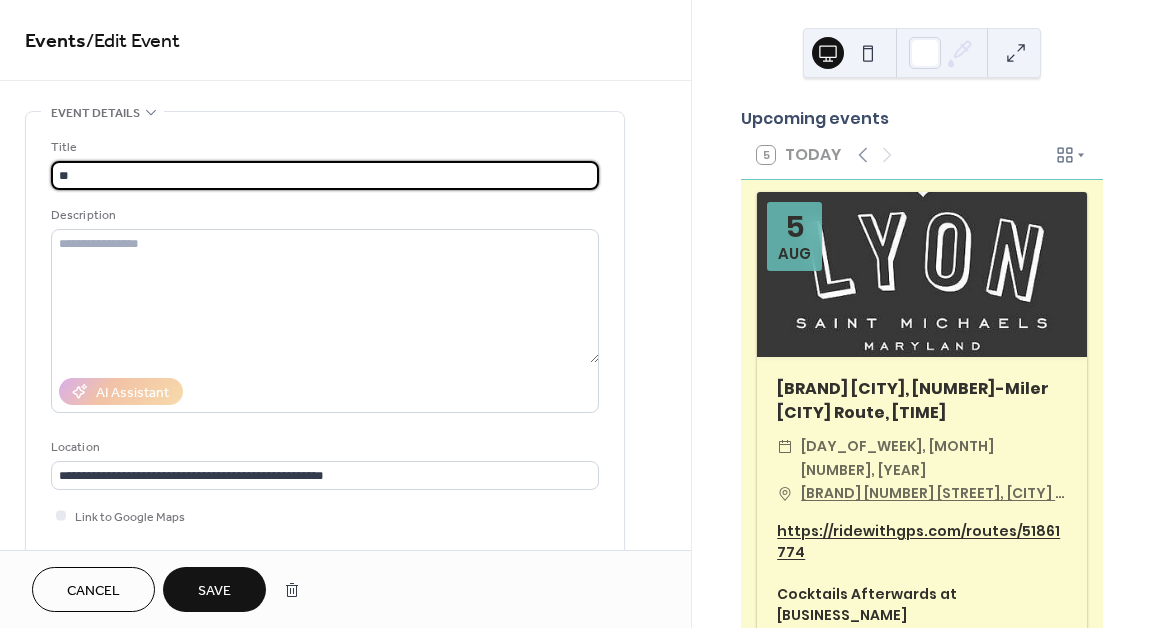 type on "*" 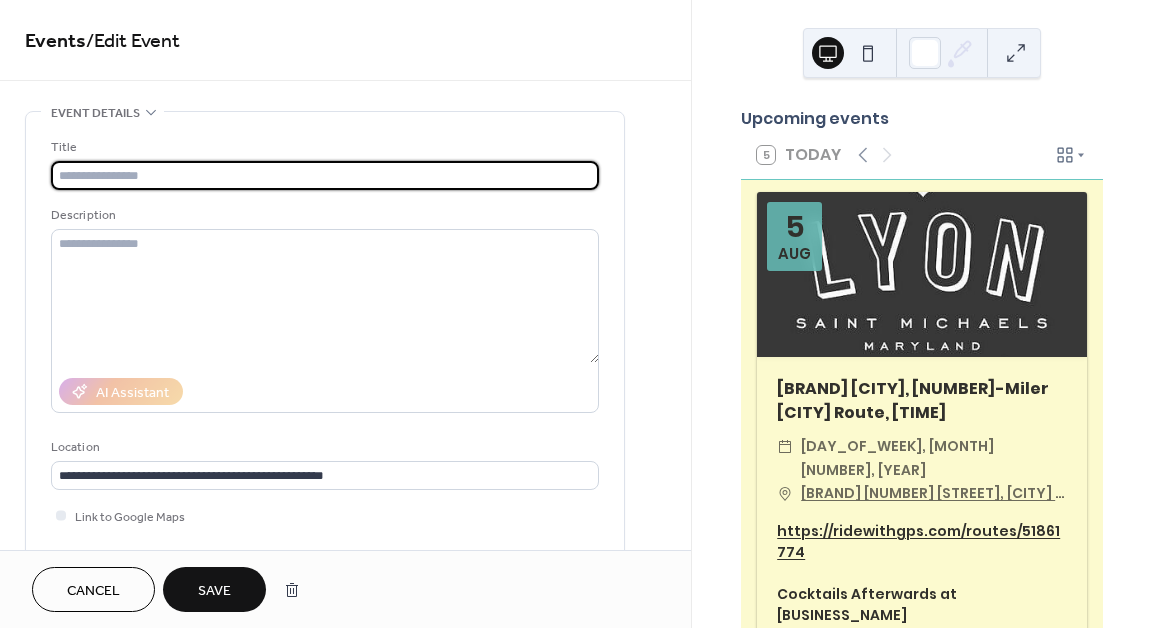 type on "*" 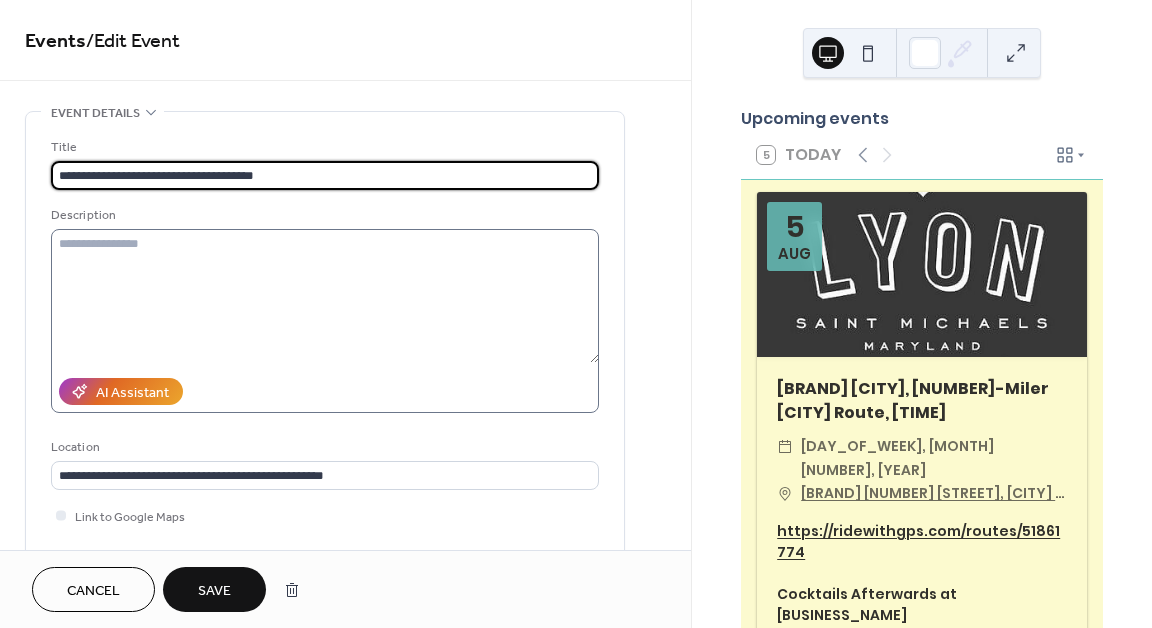type on "**********" 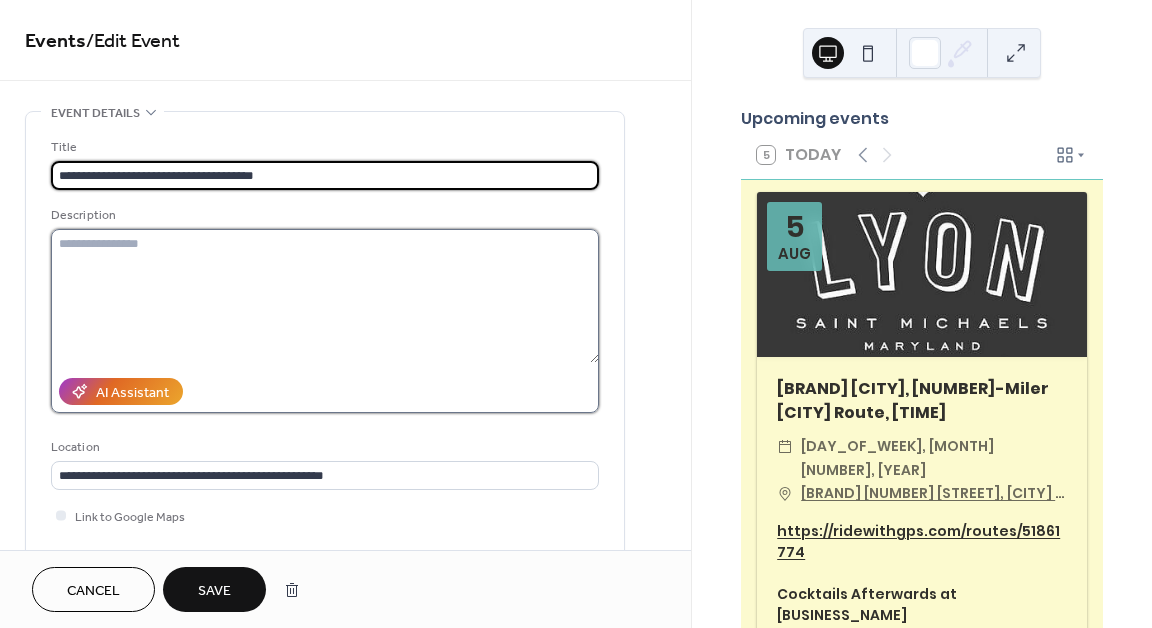 click at bounding box center (325, 296) 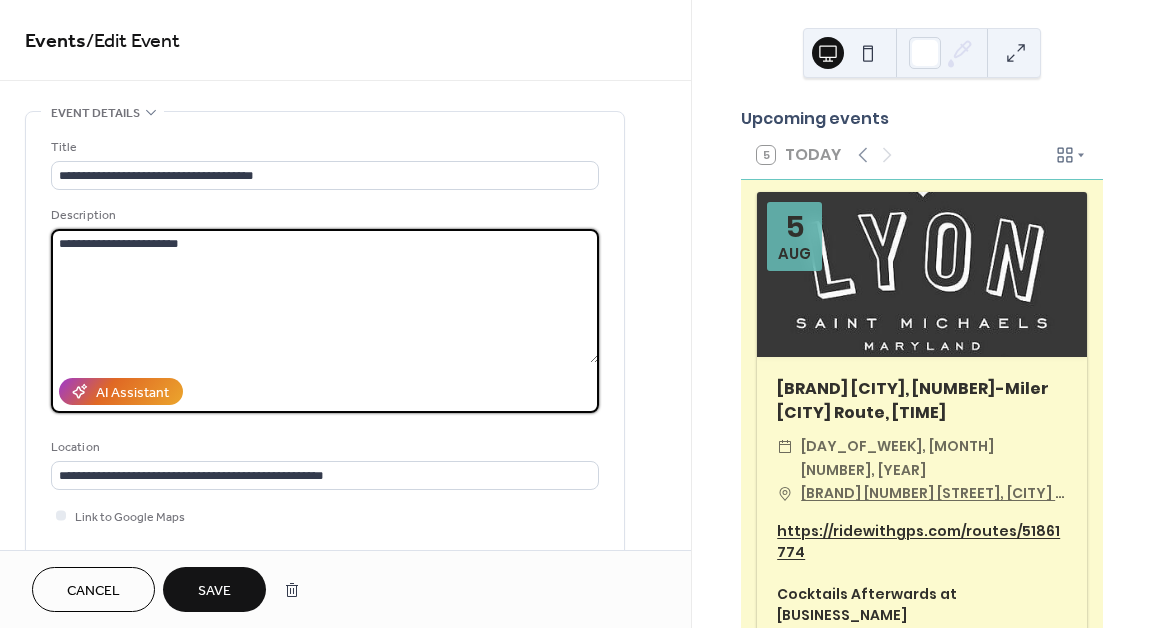paste on "**********" 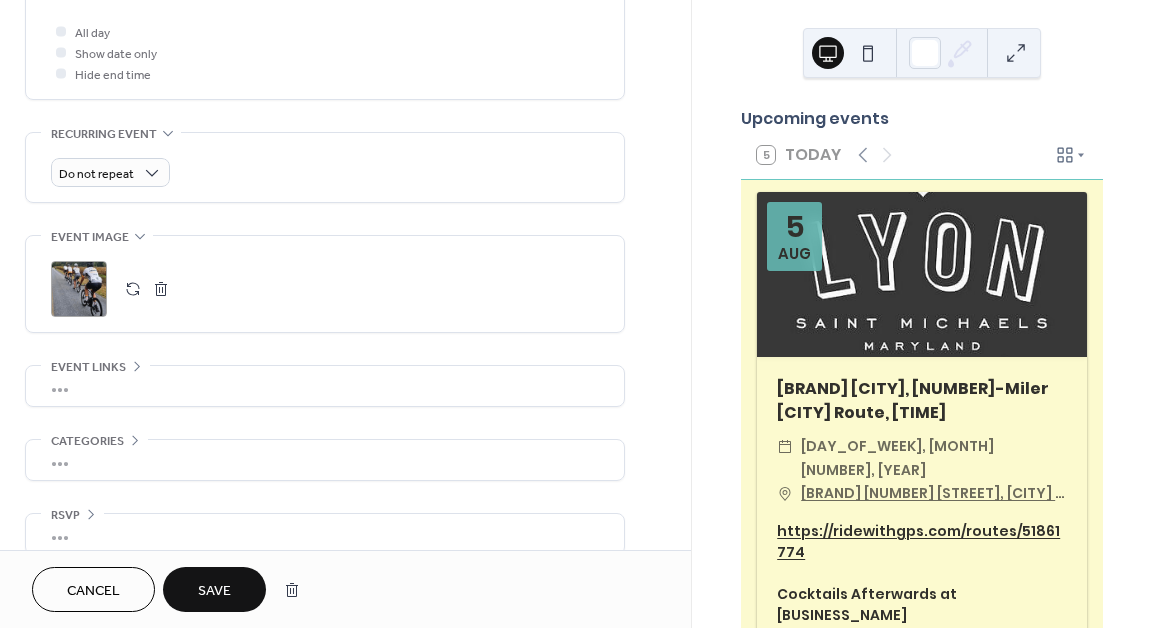 scroll, scrollTop: 763, scrollLeft: 0, axis: vertical 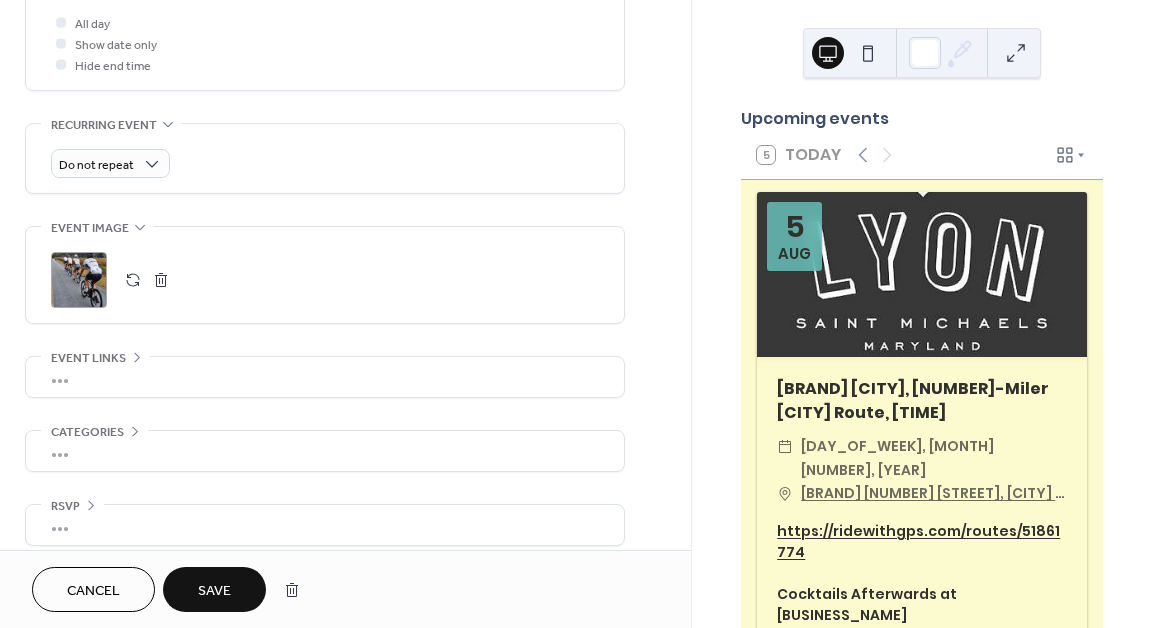 type on "**********" 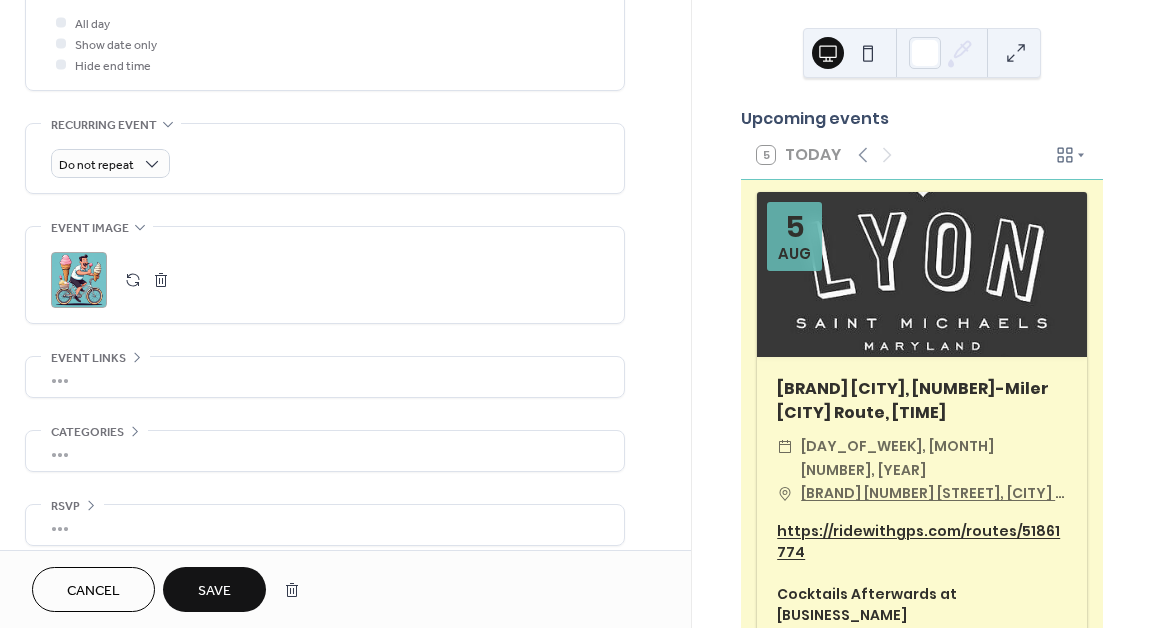 click on "•••" at bounding box center [325, 525] 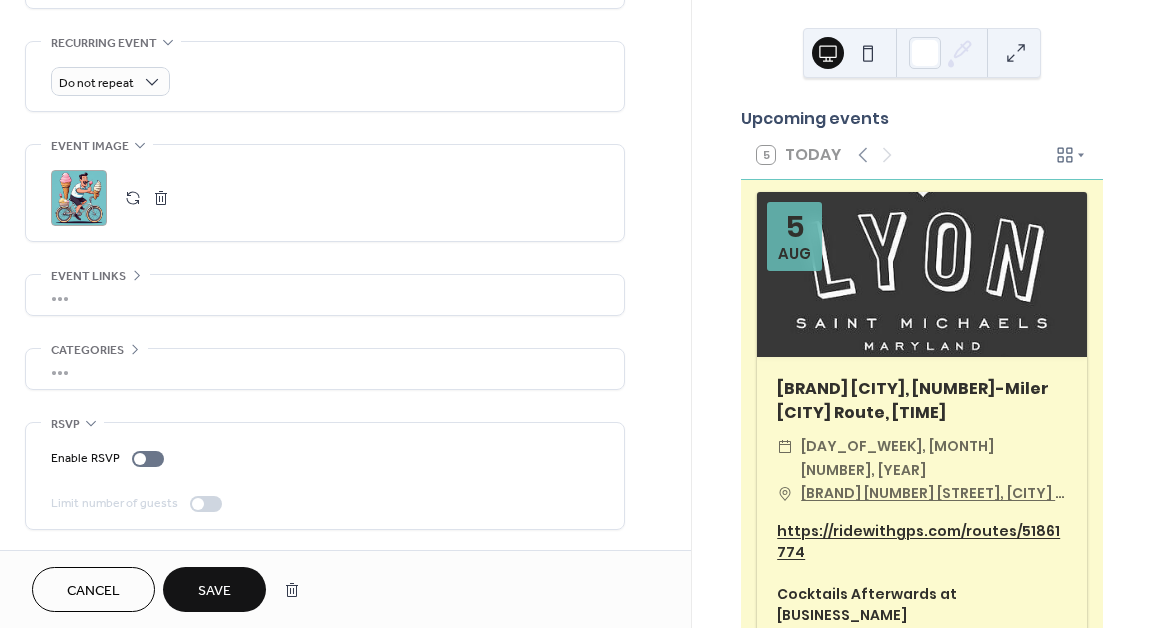 scroll, scrollTop: 851, scrollLeft: 0, axis: vertical 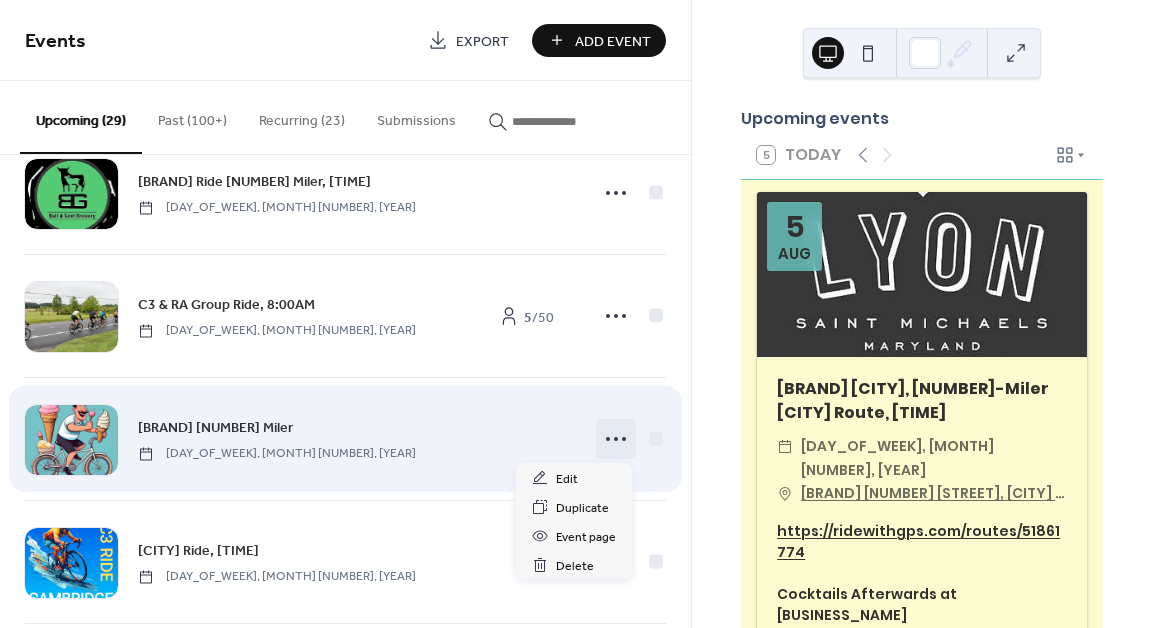 click 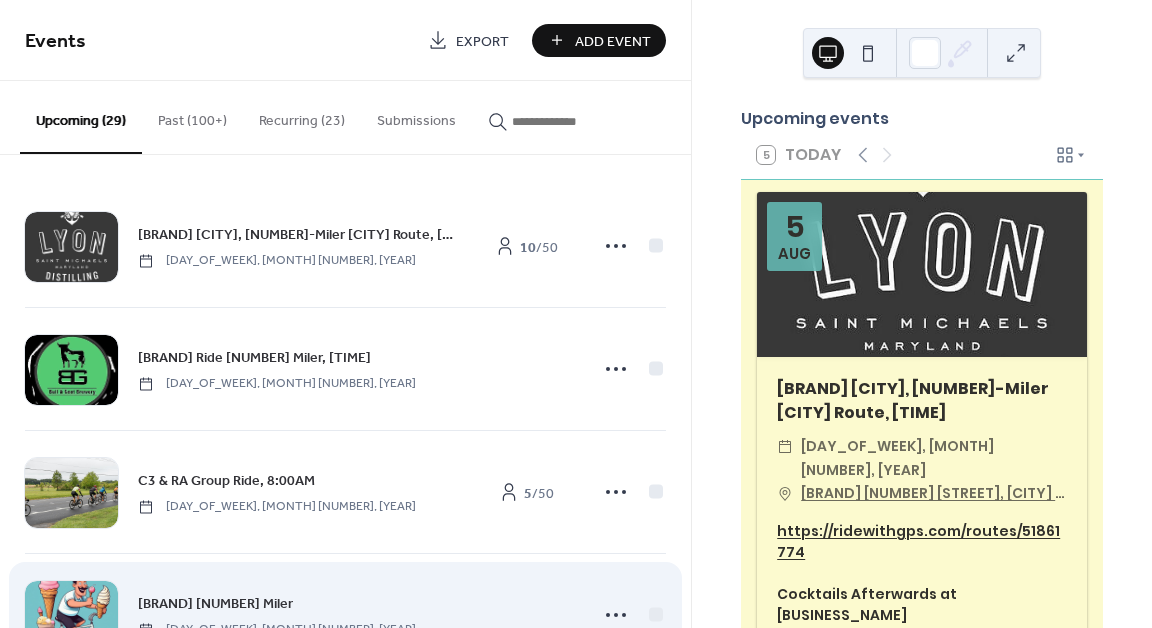 scroll, scrollTop: 0, scrollLeft: 0, axis: both 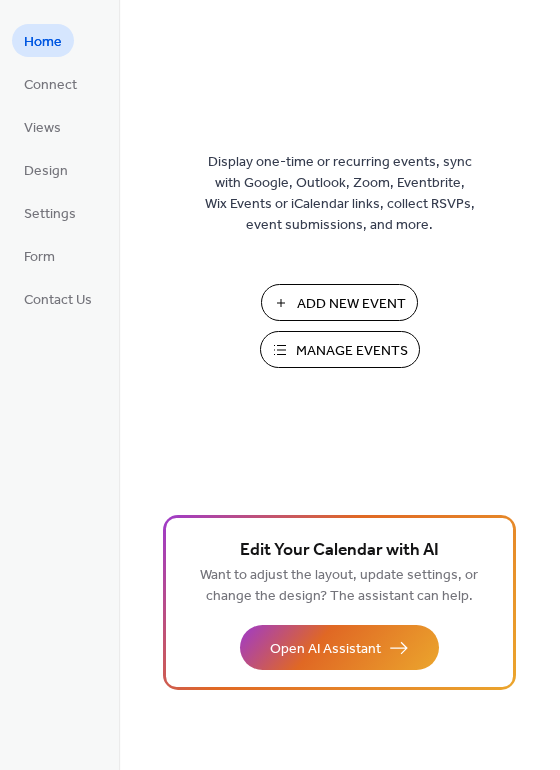click on "Manage Events" at bounding box center (352, 351) 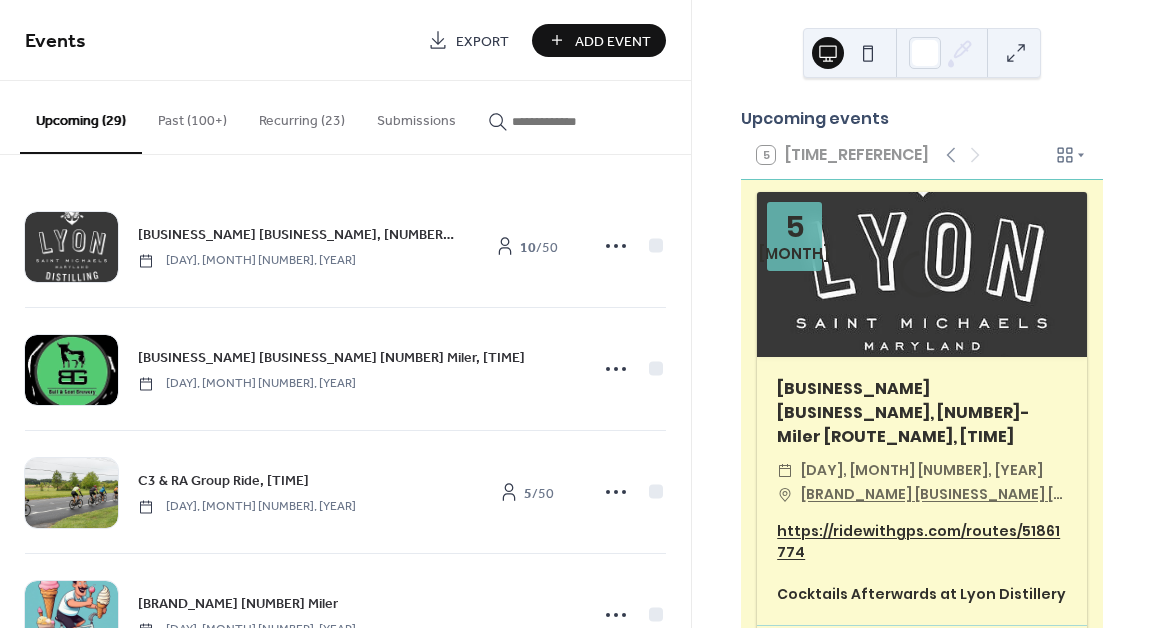 scroll, scrollTop: 0, scrollLeft: 0, axis: both 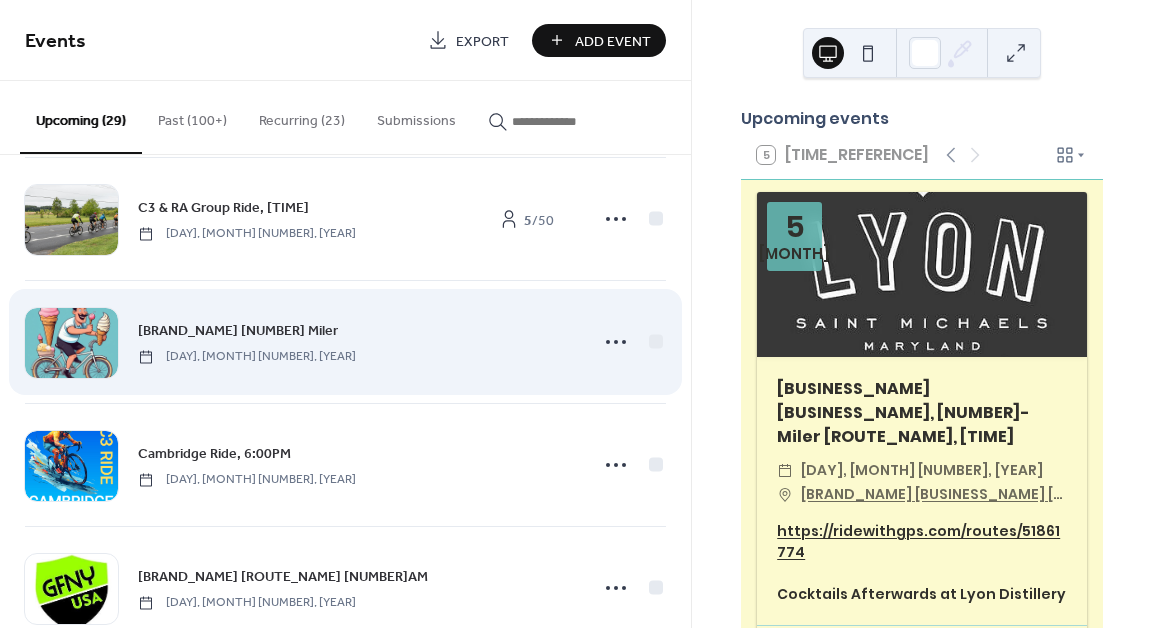 click on "[BRAND_NAME] [NUMBER] Miler" at bounding box center [238, 331] 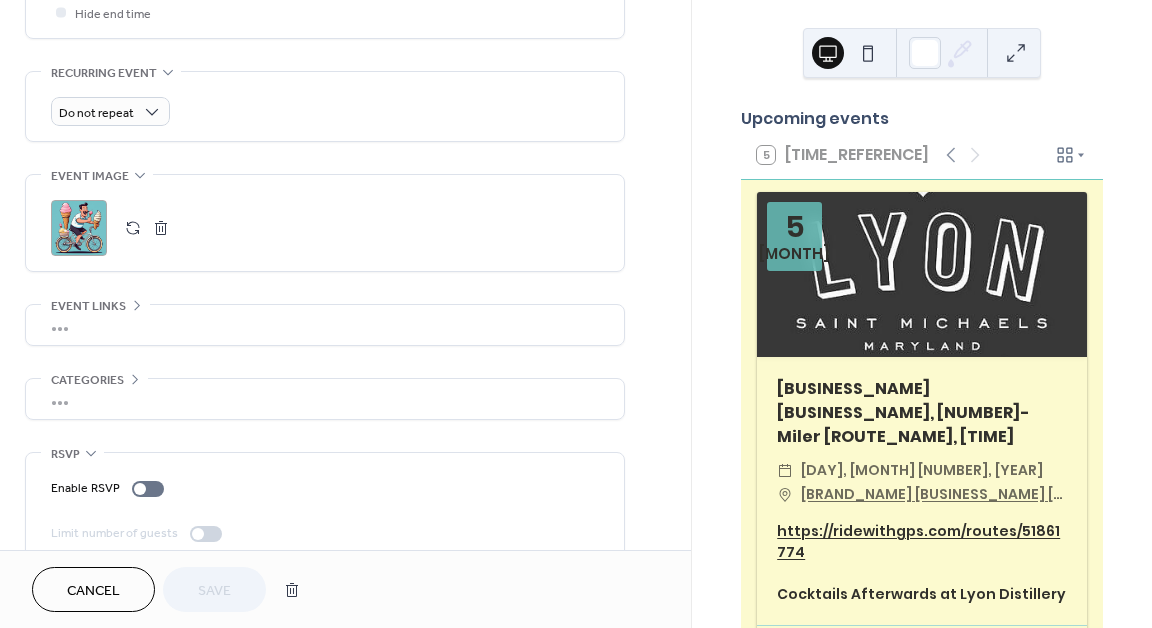 scroll, scrollTop: 827, scrollLeft: 0, axis: vertical 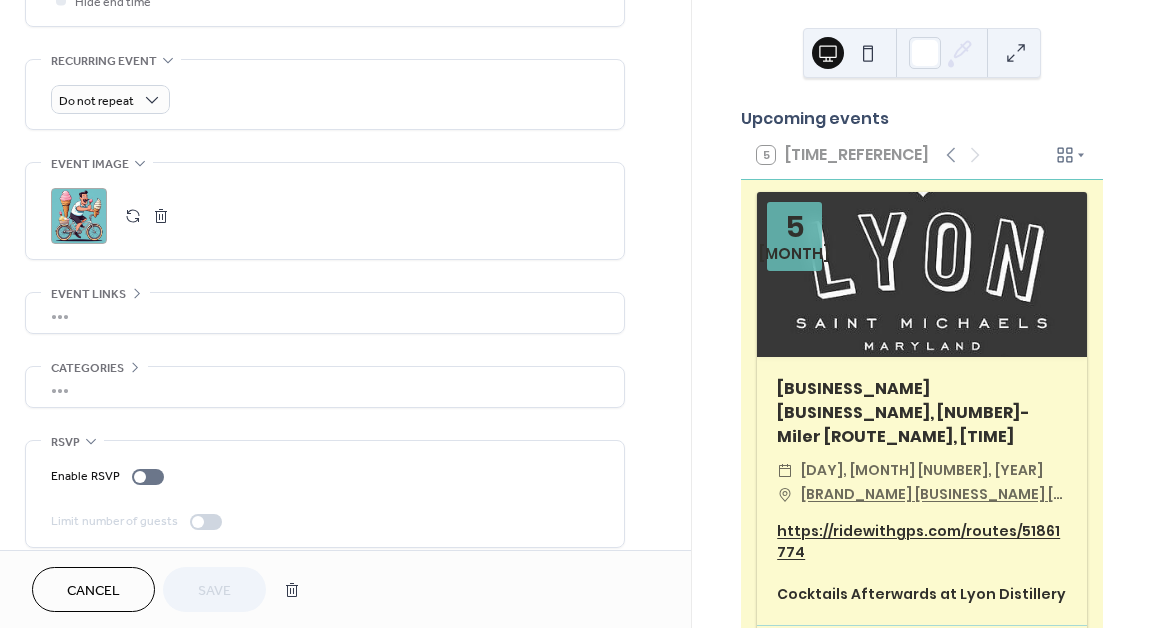 click at bounding box center [198, 522] 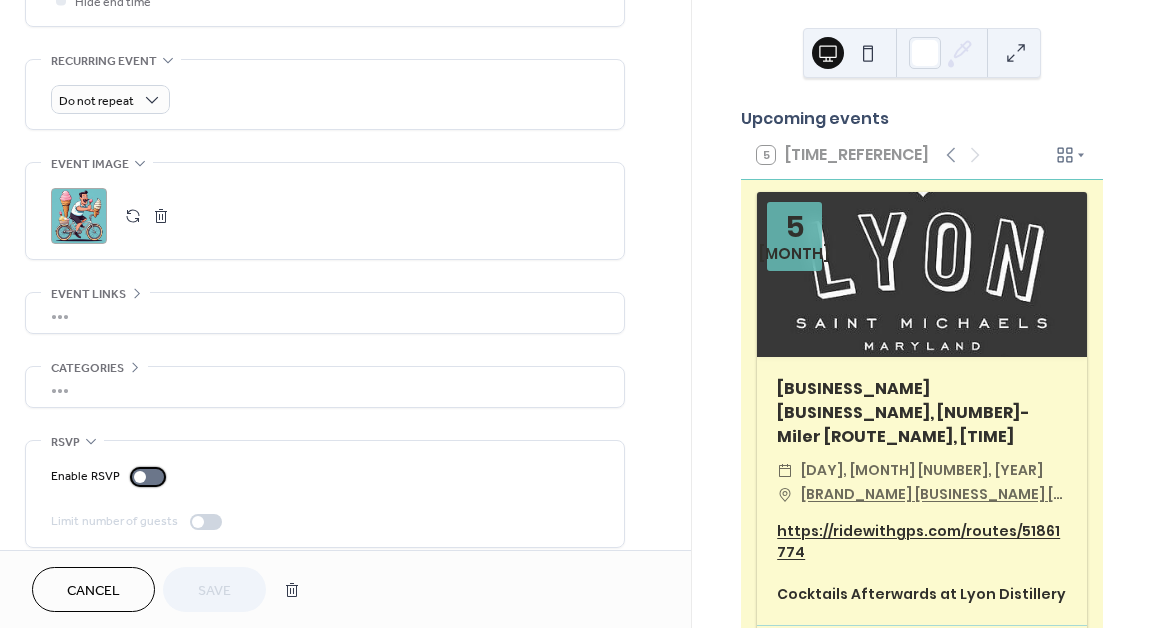 click at bounding box center [140, 477] 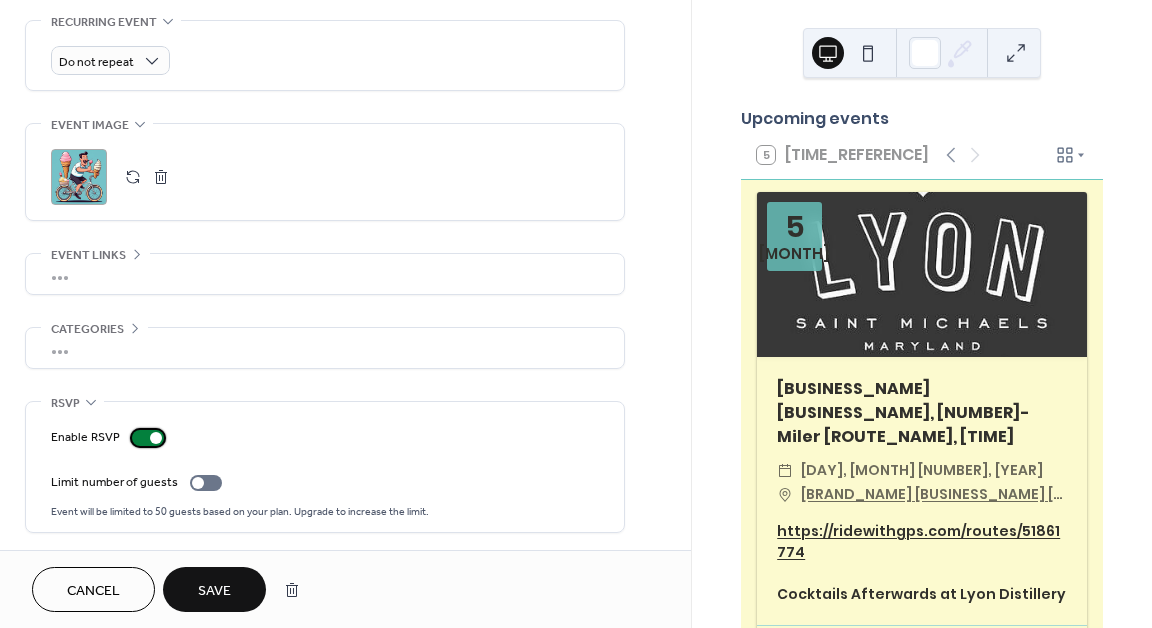 scroll, scrollTop: 872, scrollLeft: 0, axis: vertical 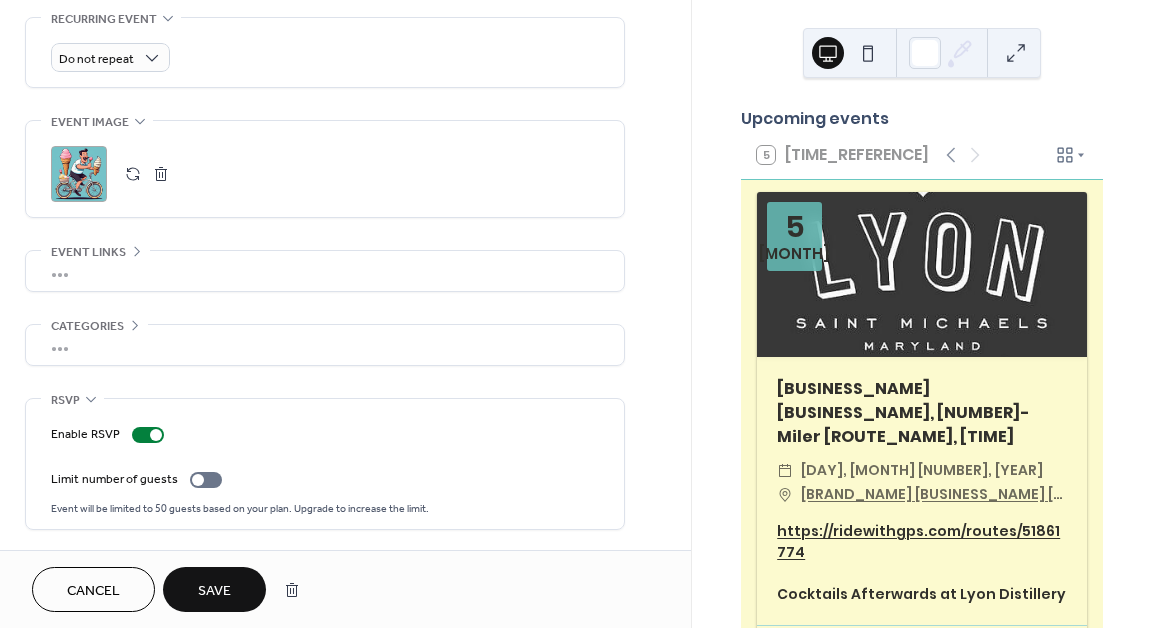 click on "Save" at bounding box center (214, 591) 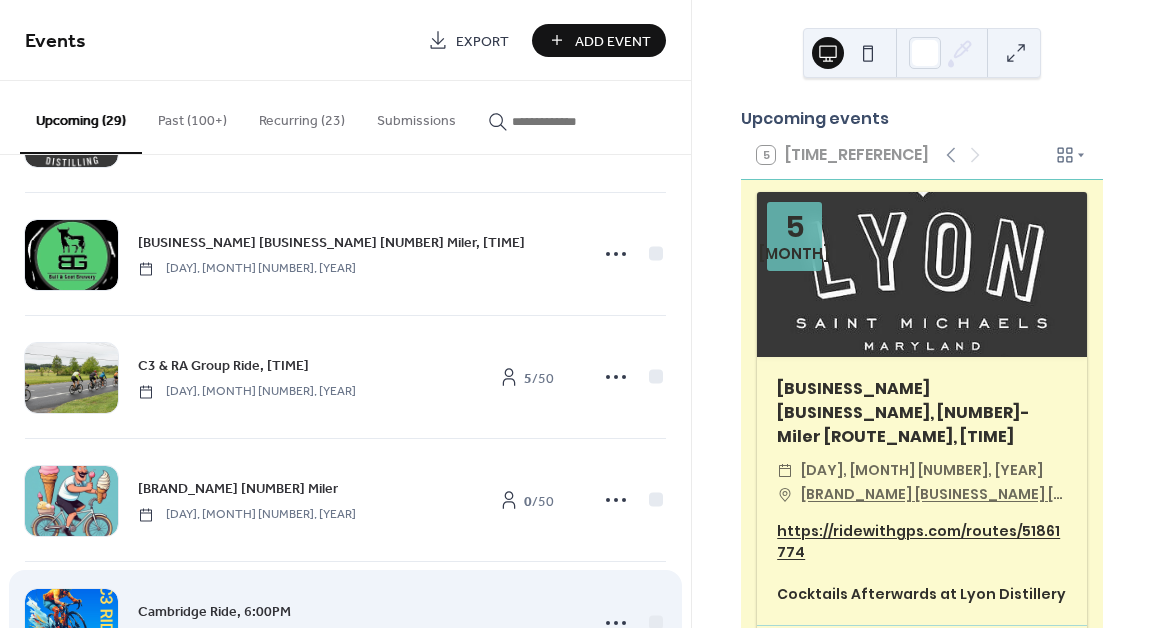 scroll, scrollTop: 91, scrollLeft: 0, axis: vertical 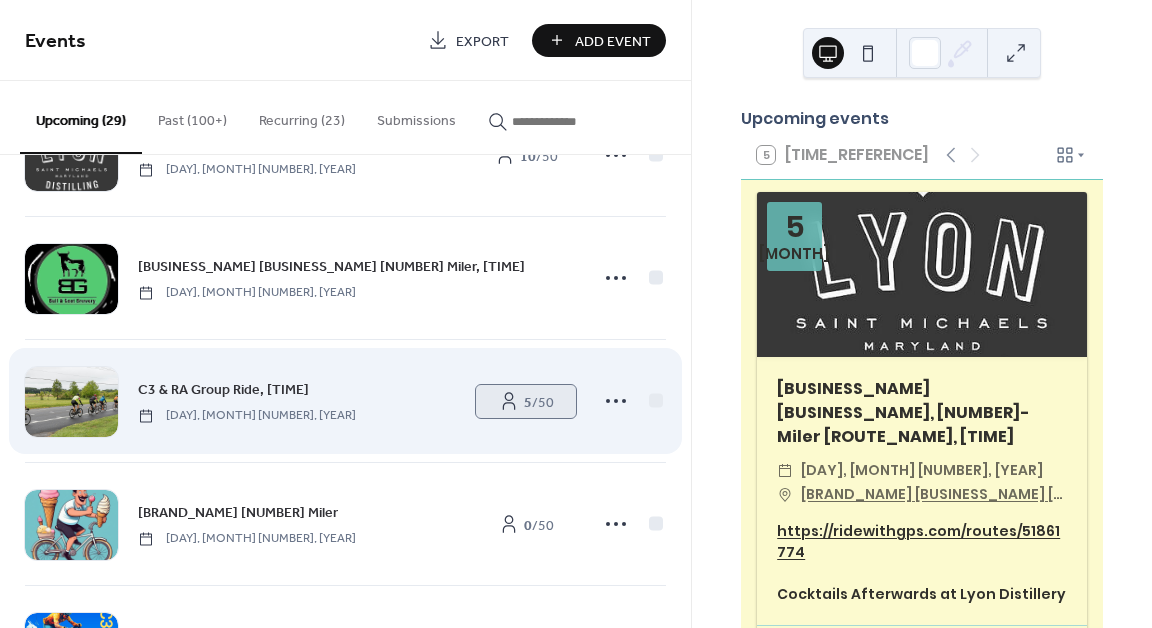 click on "5" at bounding box center [528, 402] 